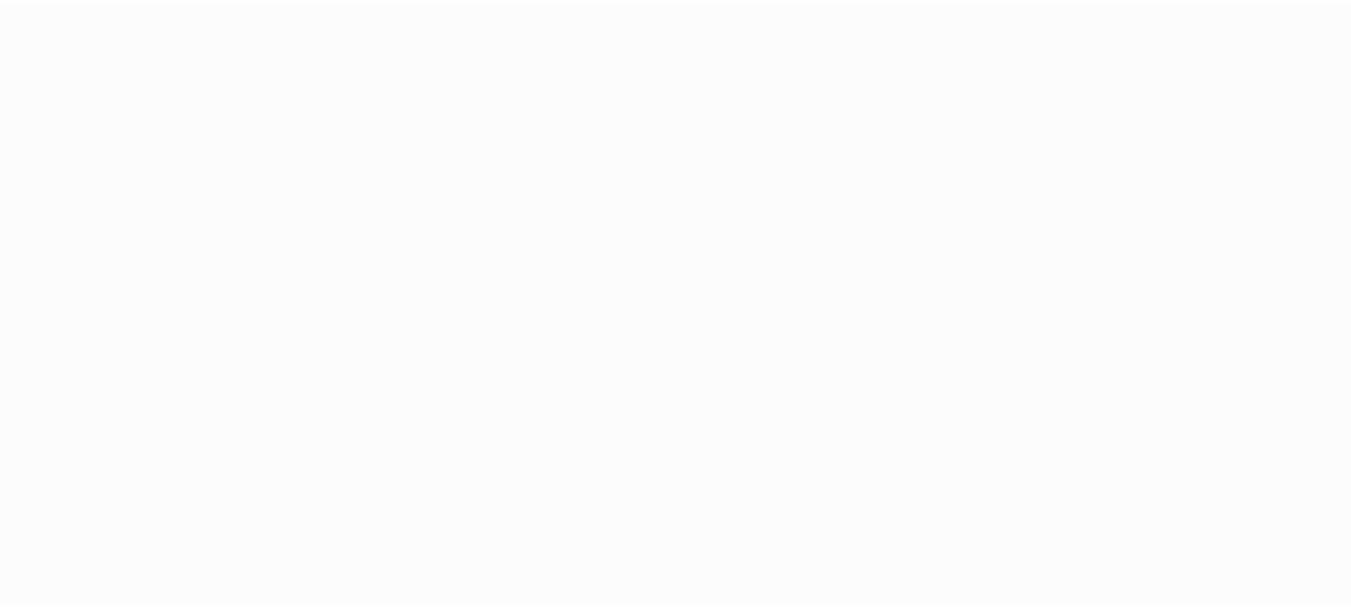 scroll, scrollTop: 0, scrollLeft: 0, axis: both 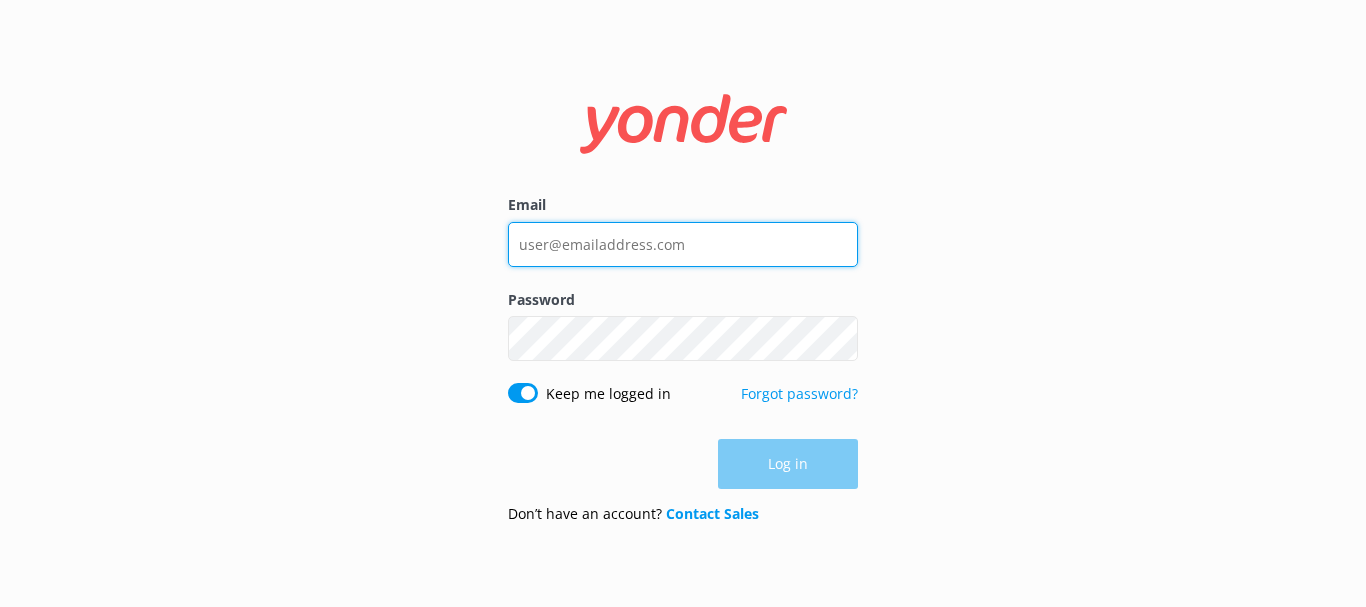 type on "[EMAIL]" 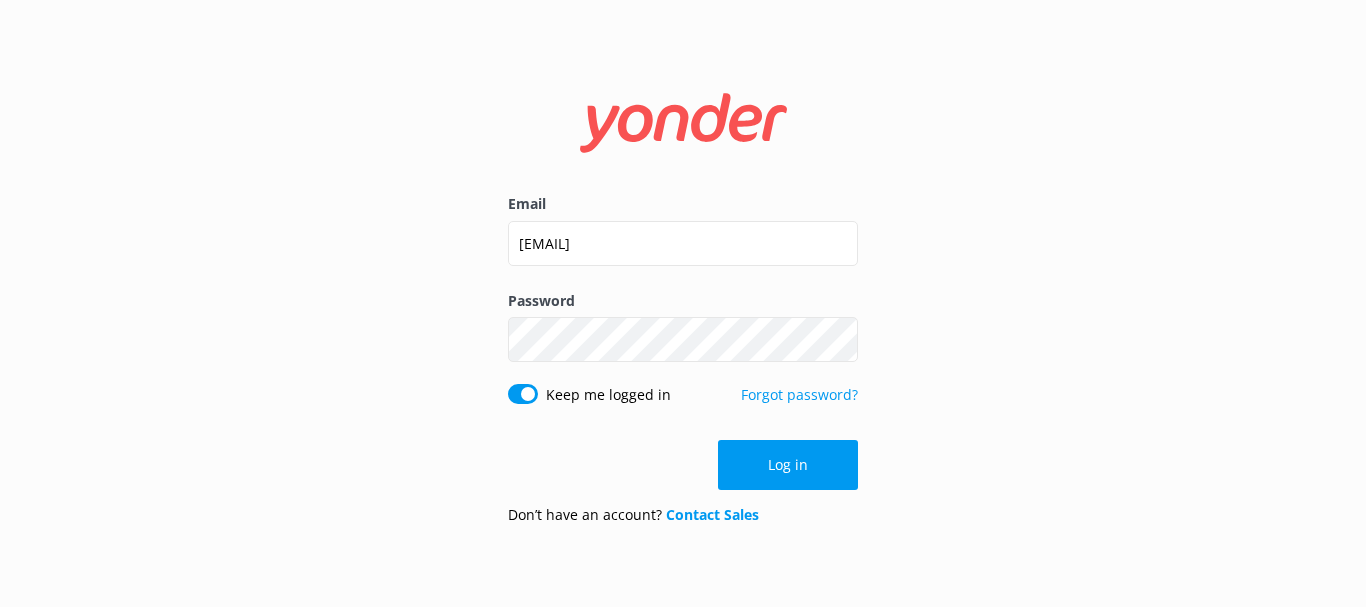 click on "Email reservations@gocartours.com Password Show password Keep me logged in Forgot password? Log in Don’t have an account?   Contact Sales" at bounding box center (683, 303) 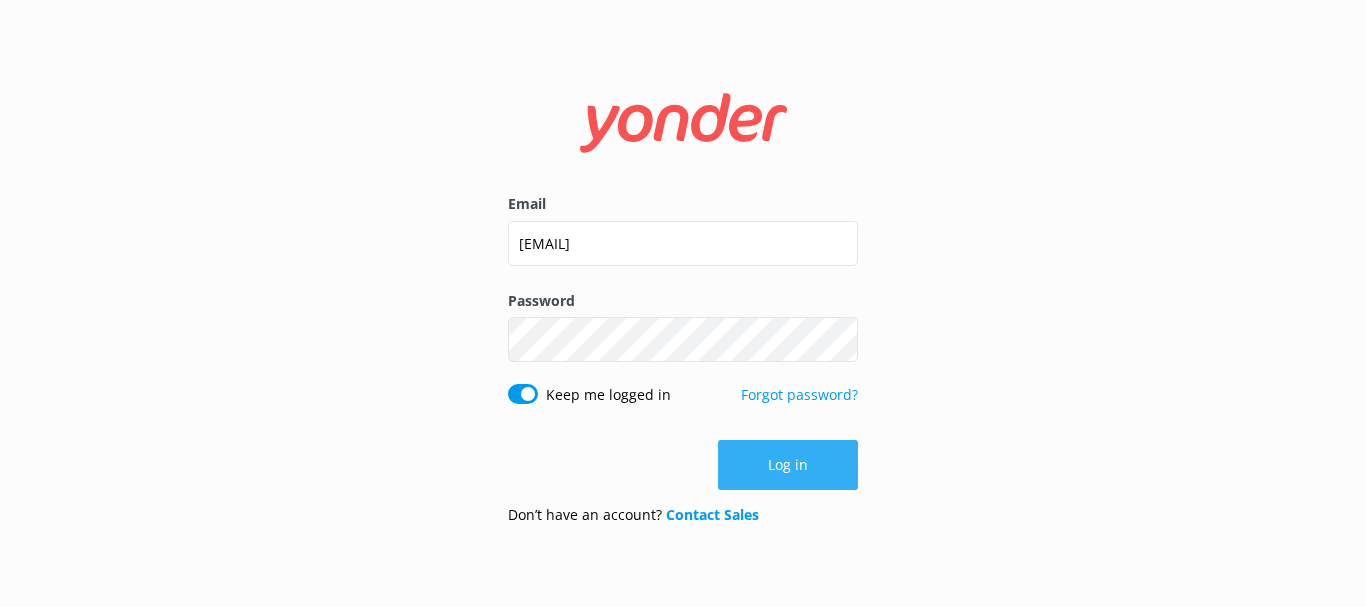 click on "Log in" at bounding box center [788, 465] 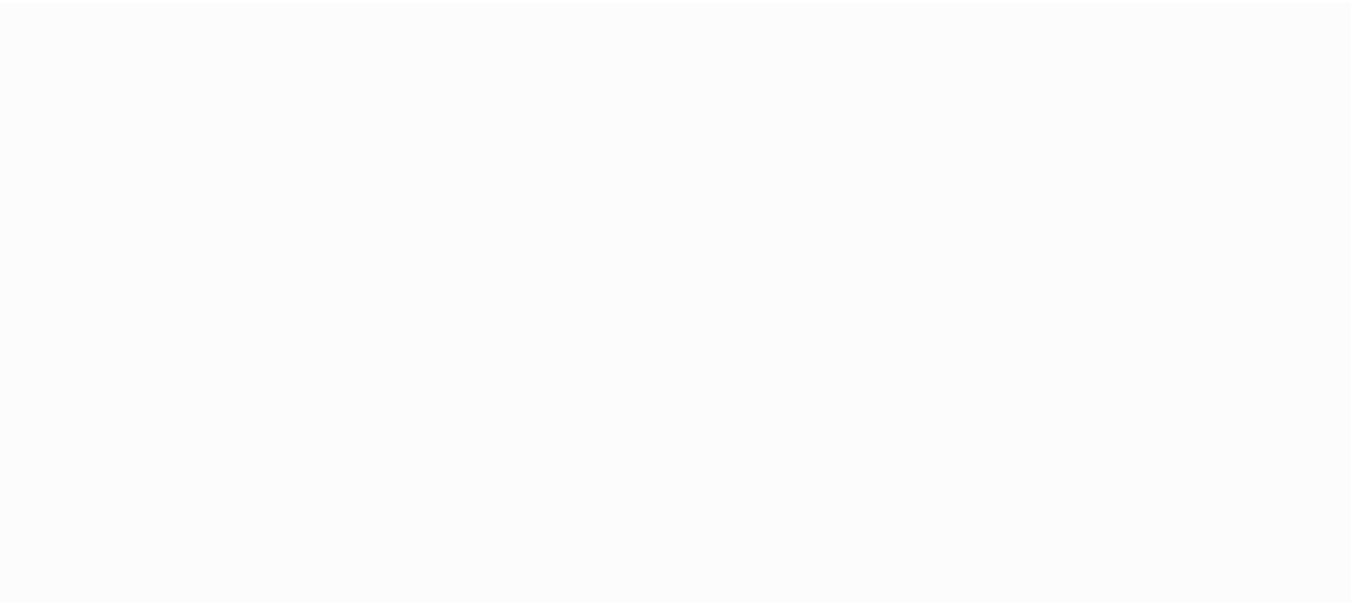 scroll, scrollTop: 0, scrollLeft: 0, axis: both 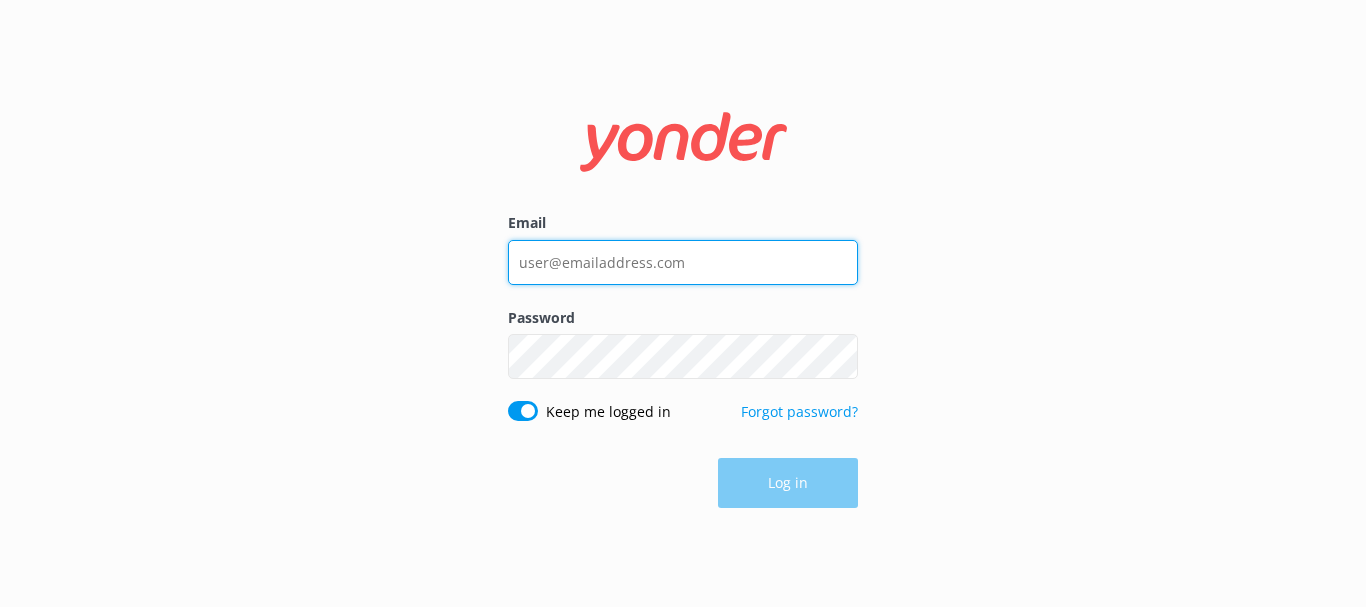 type on "reservations@example.com" 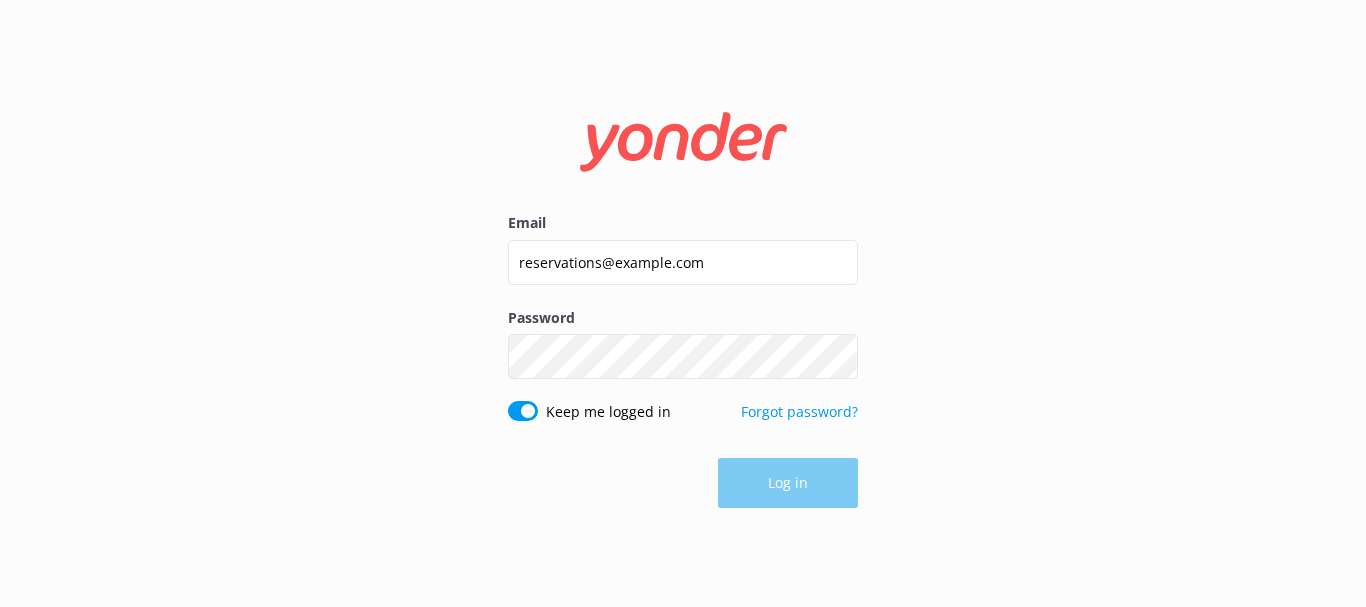 click on "Email reservations@example.com Password Show password Keep me logged in Forgot password? Log in" at bounding box center (683, 303) 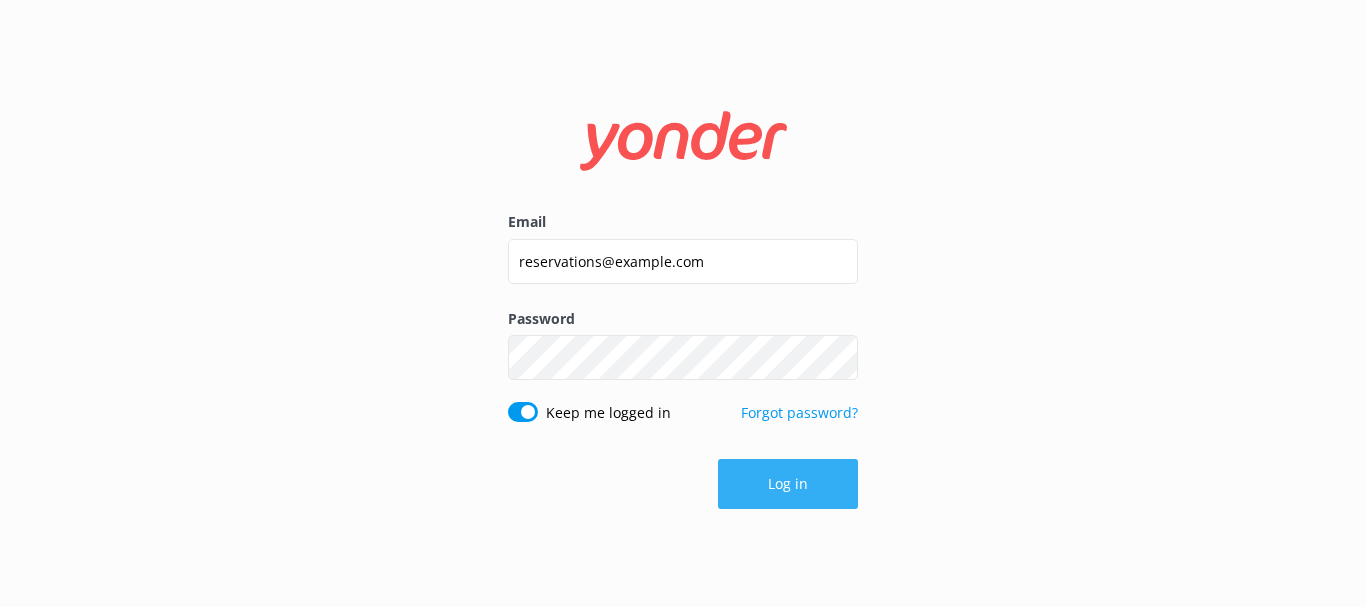 click on "Log in" at bounding box center [788, 484] 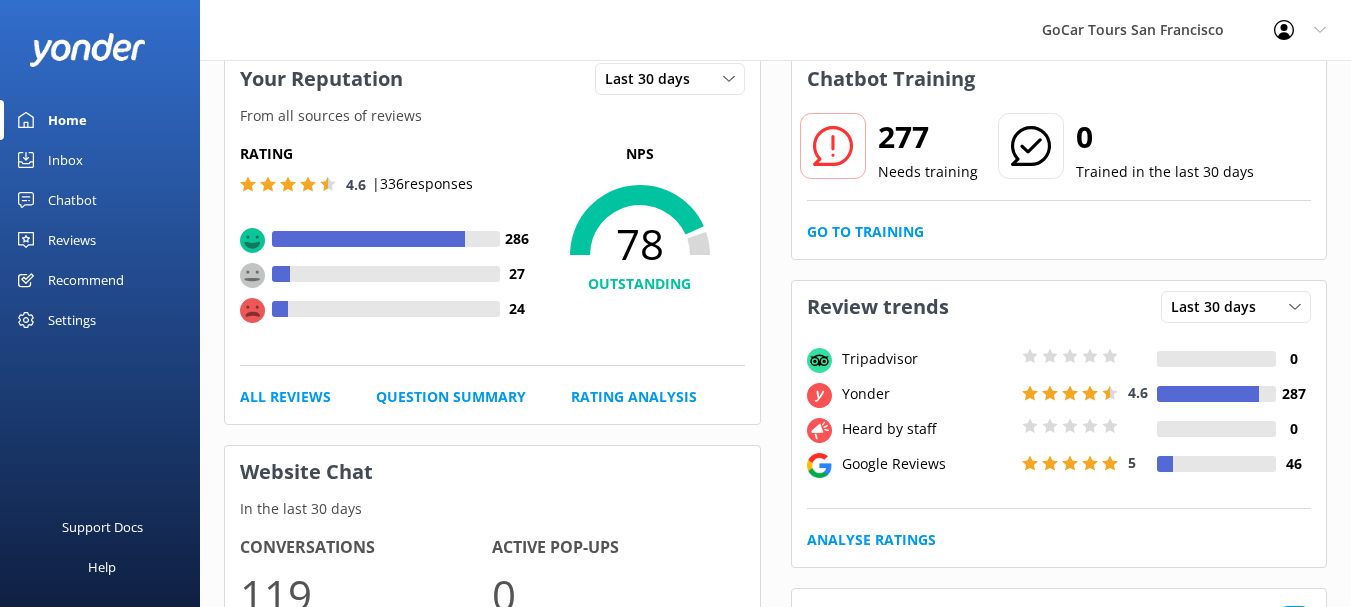 scroll, scrollTop: 100, scrollLeft: 0, axis: vertical 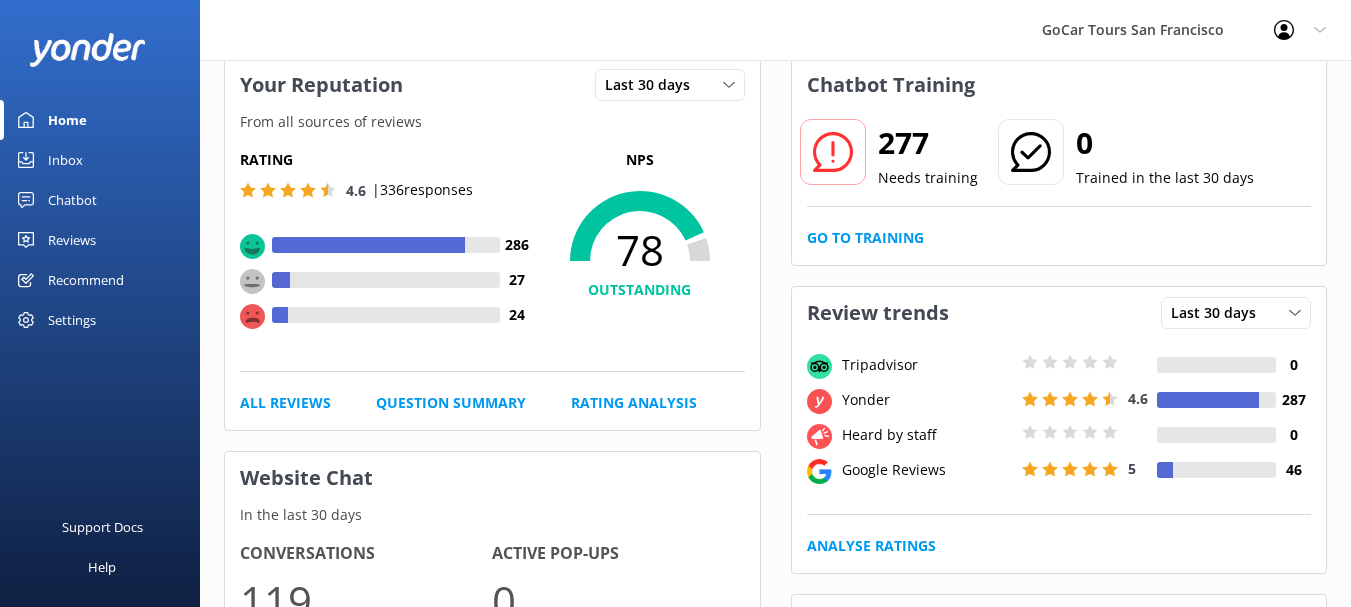 click on "Chatbot" at bounding box center (100, 200) 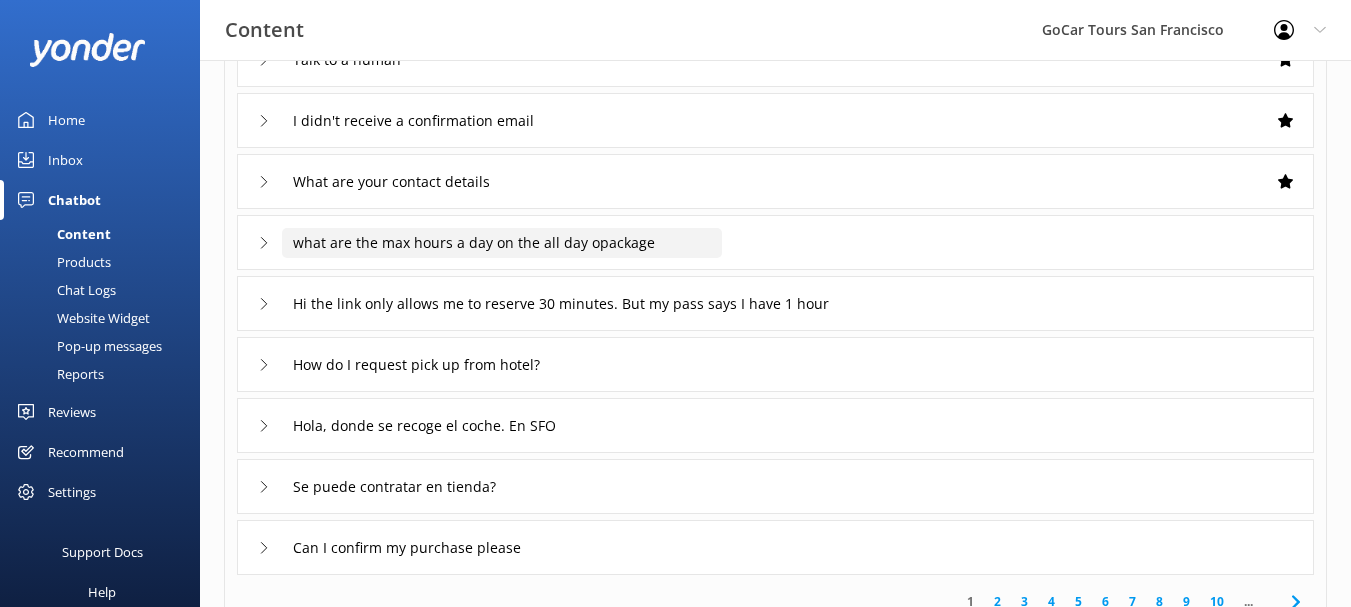 scroll, scrollTop: 499, scrollLeft: 0, axis: vertical 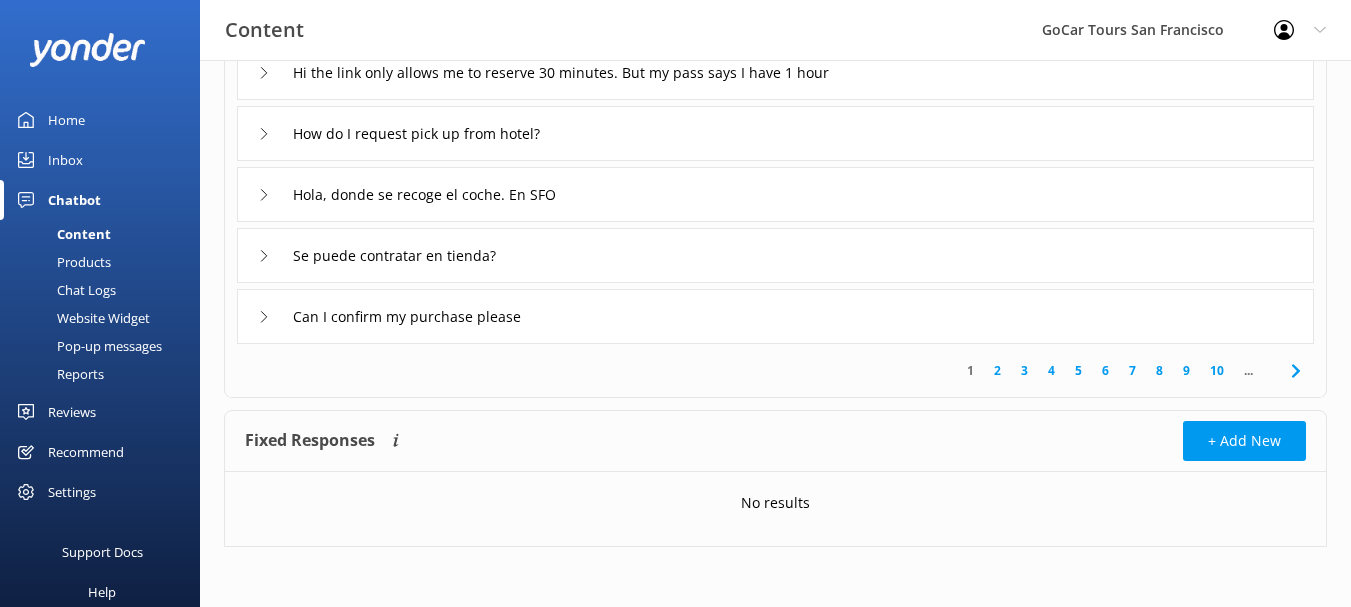 click on "Hola, donde se recoge el coche. En SFO" at bounding box center (775, 194) 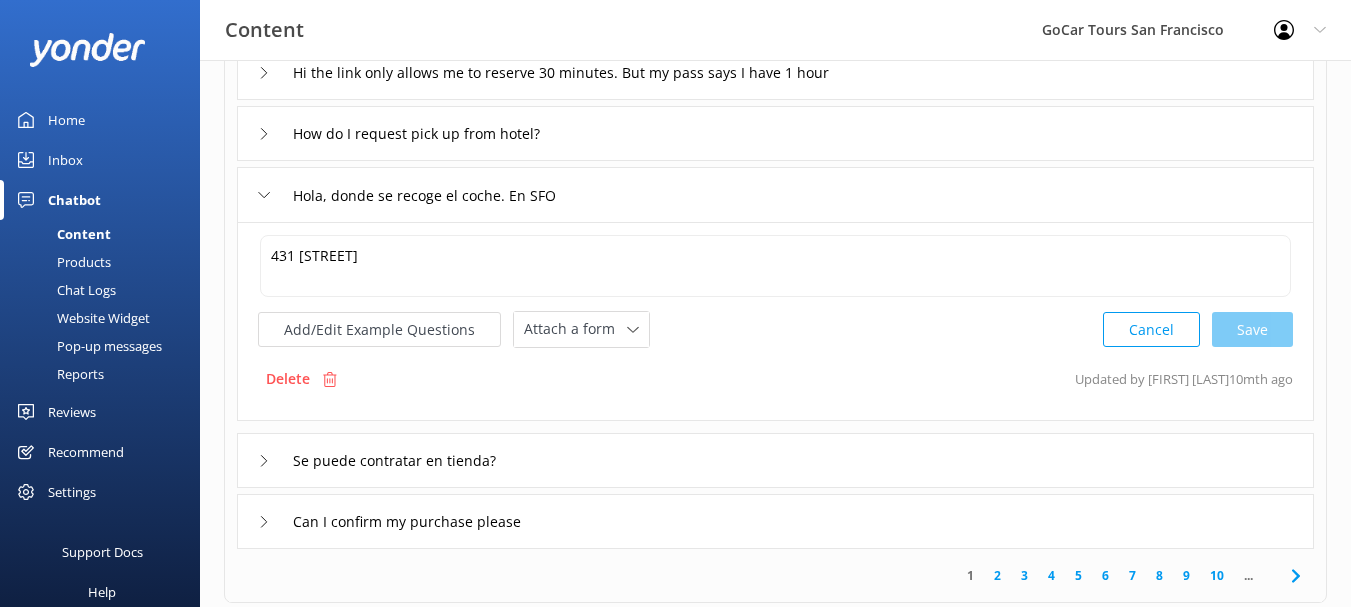 click on "Chatbot" at bounding box center [74, 200] 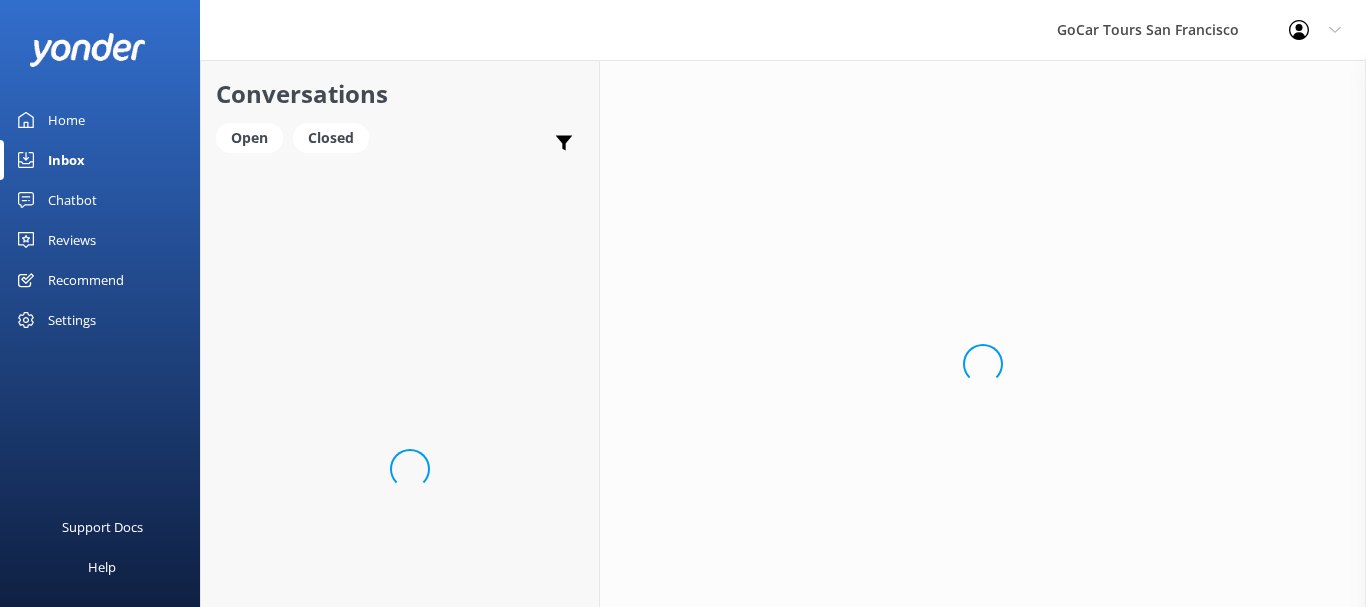 scroll, scrollTop: 0, scrollLeft: 0, axis: both 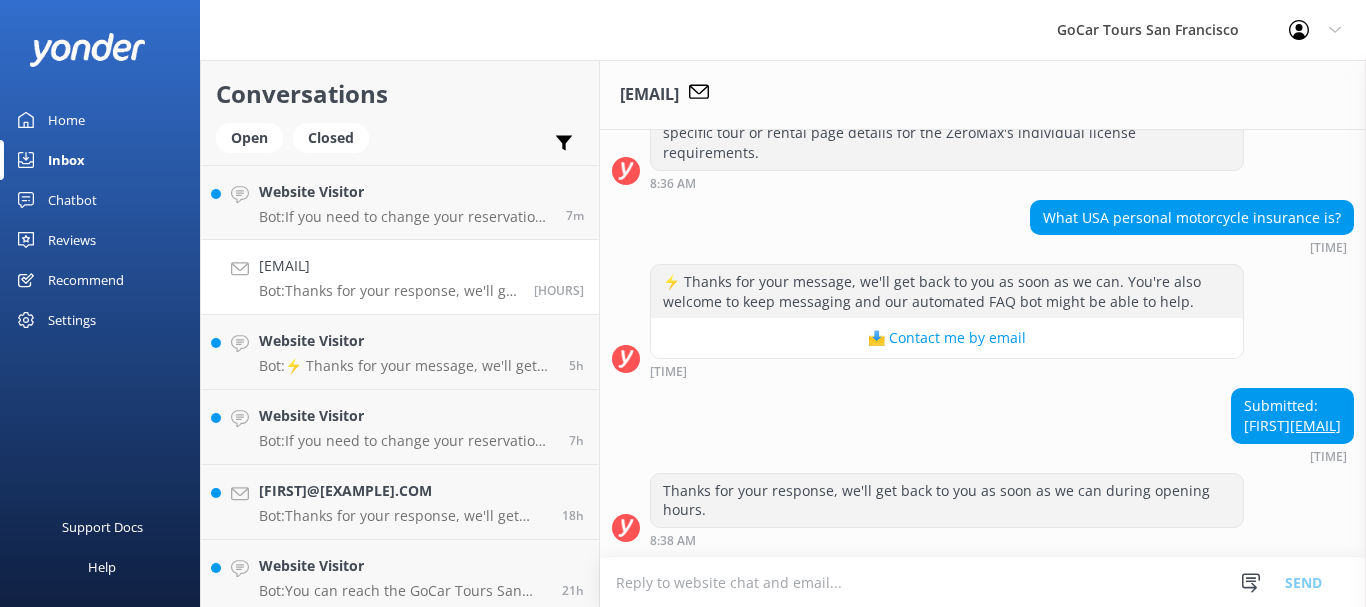 click at bounding box center (983, 582) 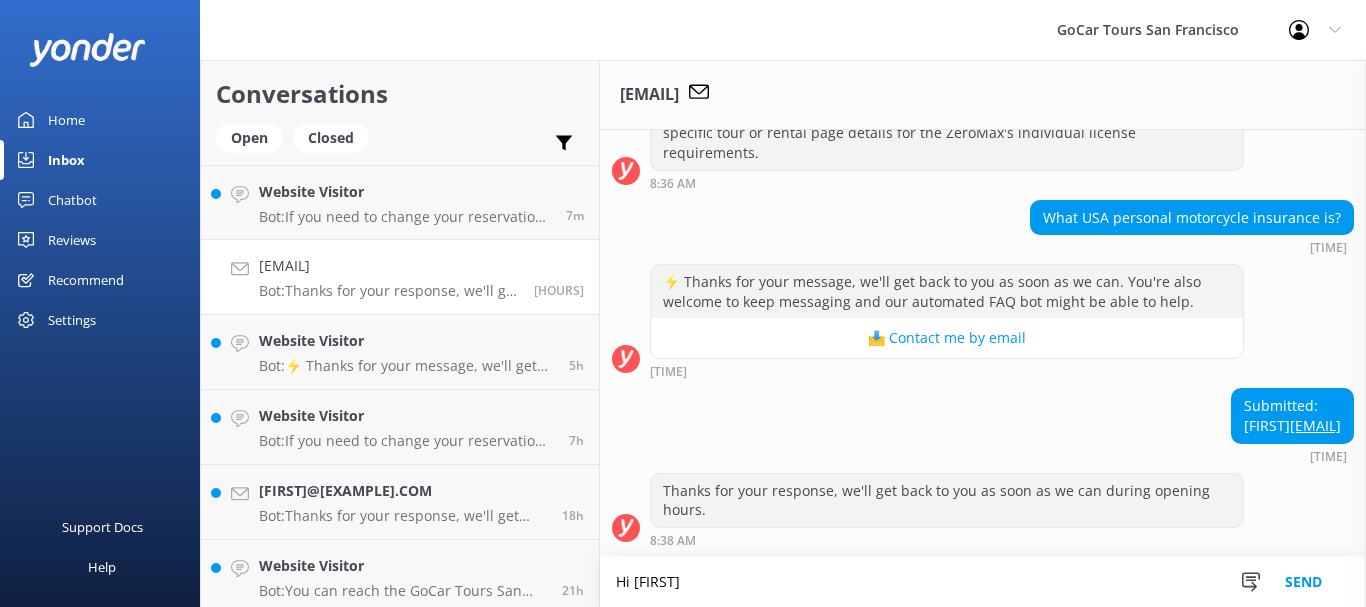 scroll, scrollTop: 300, scrollLeft: 0, axis: vertical 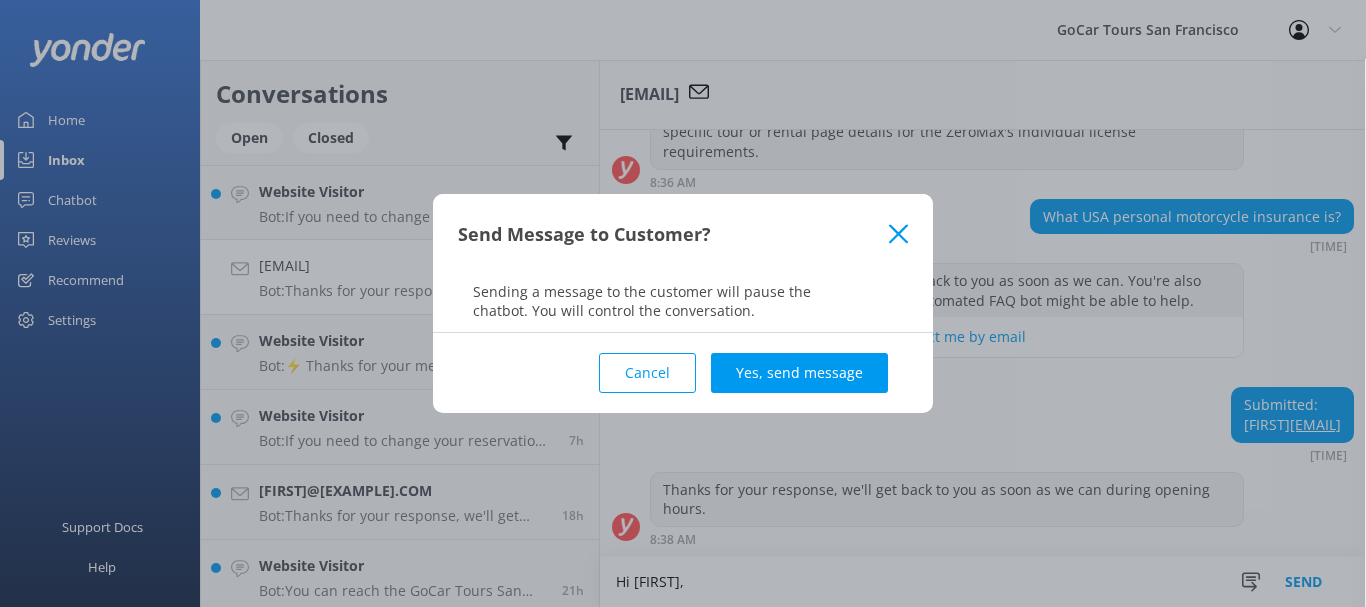 click 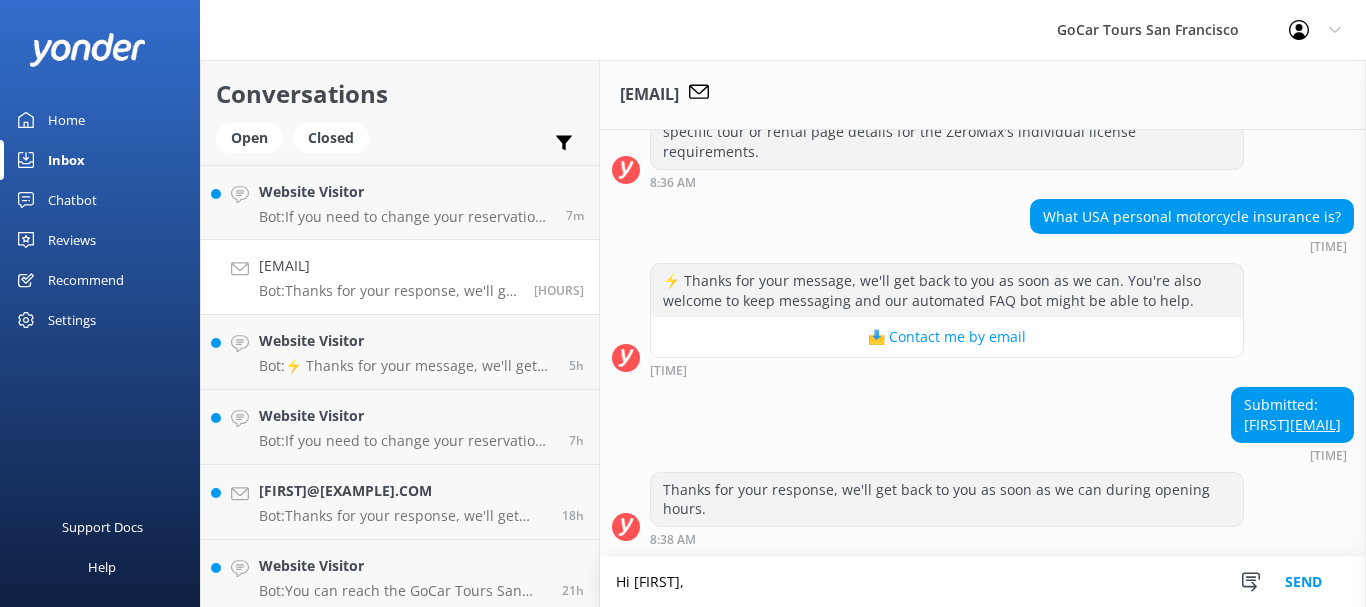 click on "Hi [FIRST]," at bounding box center [983, 582] 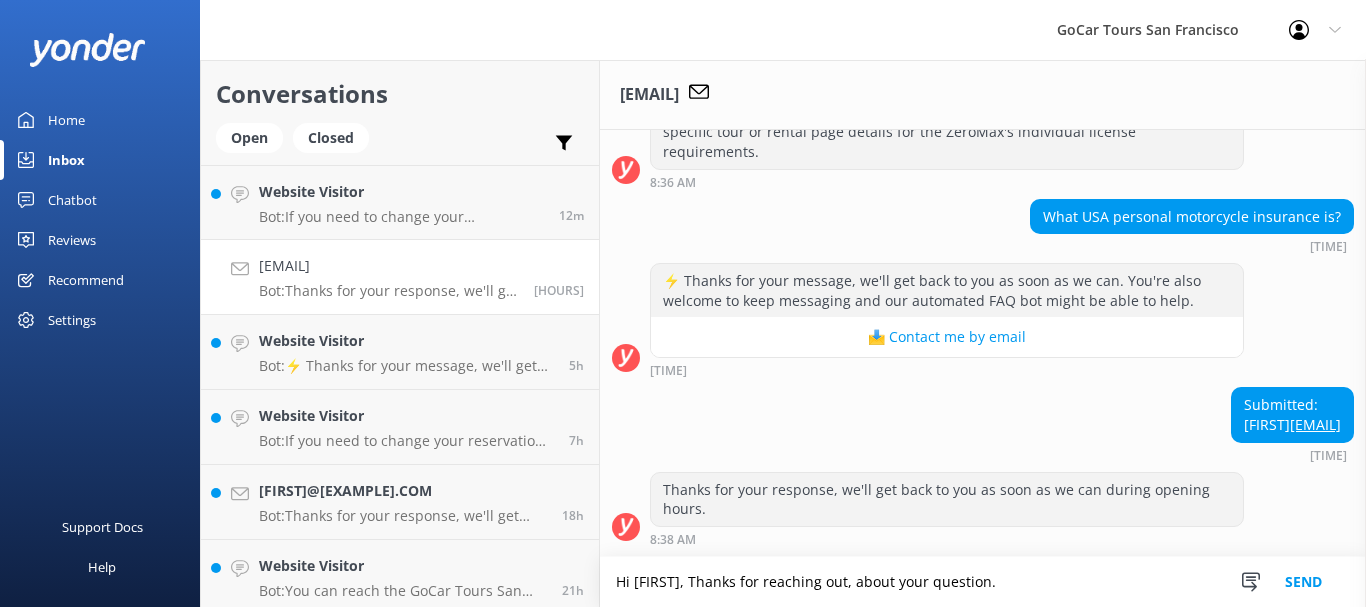 click on "Hi [FIRST], Thanks for reaching out, about your question." at bounding box center [983, 582] 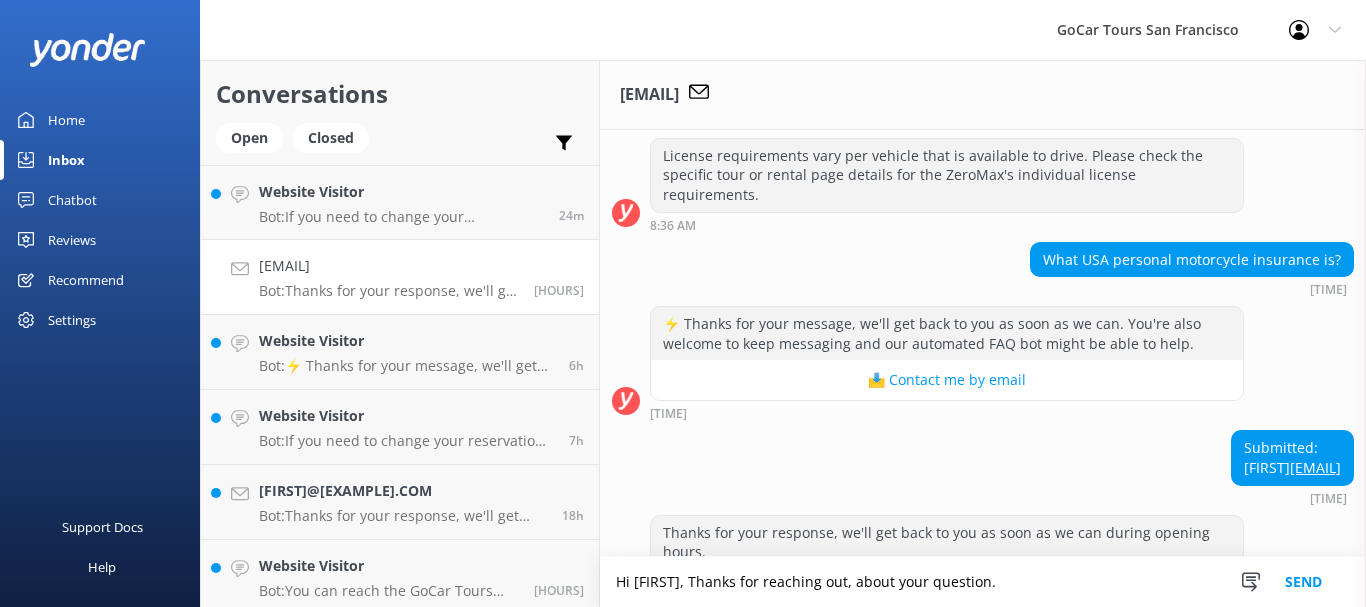 scroll, scrollTop: 300, scrollLeft: 0, axis: vertical 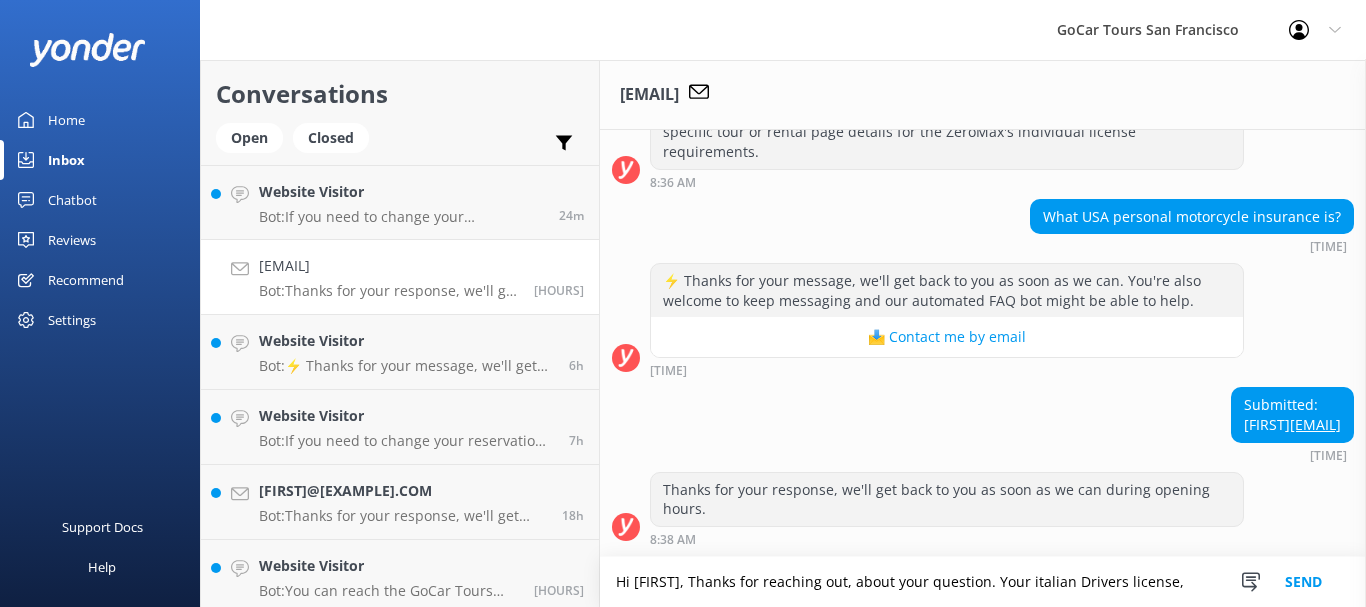 click on "Hi [FIRST], Thanks for reaching out, about your question. Your italian Drivers license," at bounding box center [983, 582] 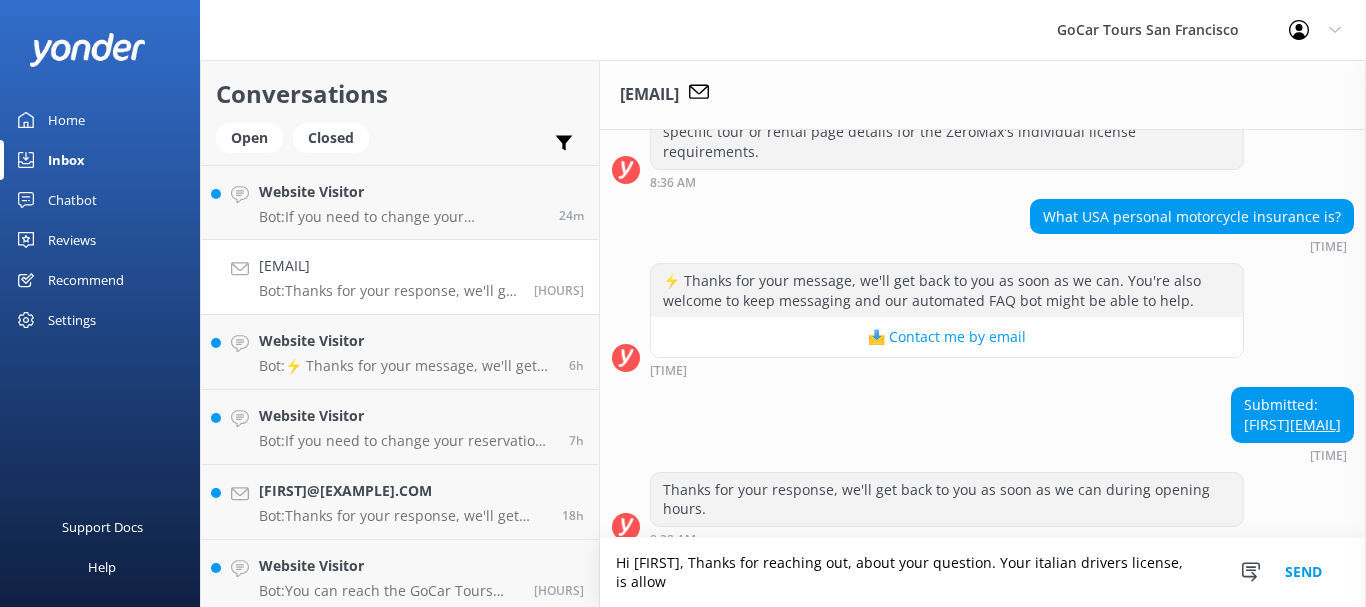 scroll, scrollTop: 319, scrollLeft: 0, axis: vertical 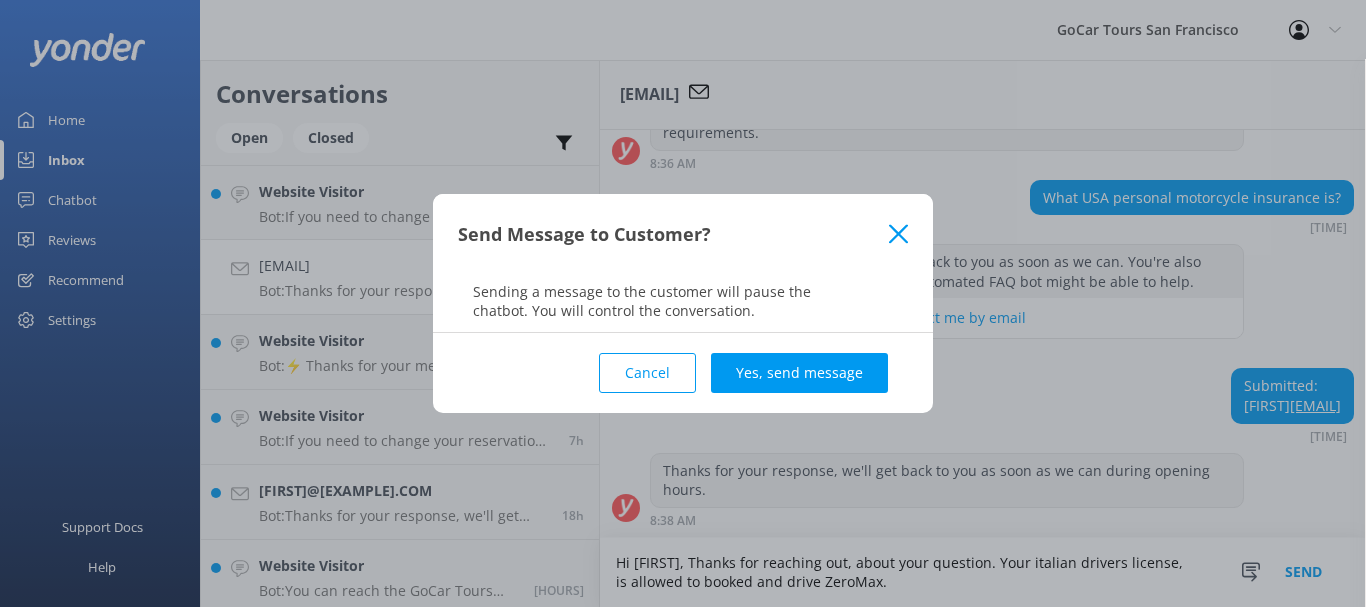 click on "Send Message to Customer?" at bounding box center (683, 234) 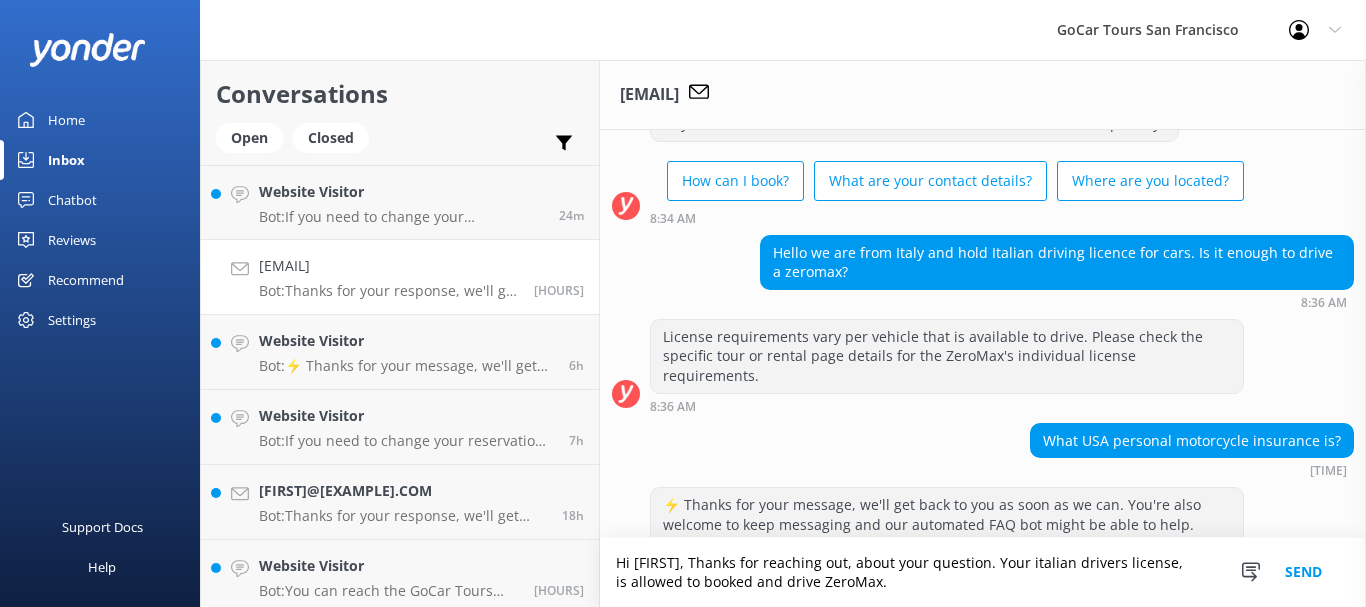scroll, scrollTop: 119, scrollLeft: 0, axis: vertical 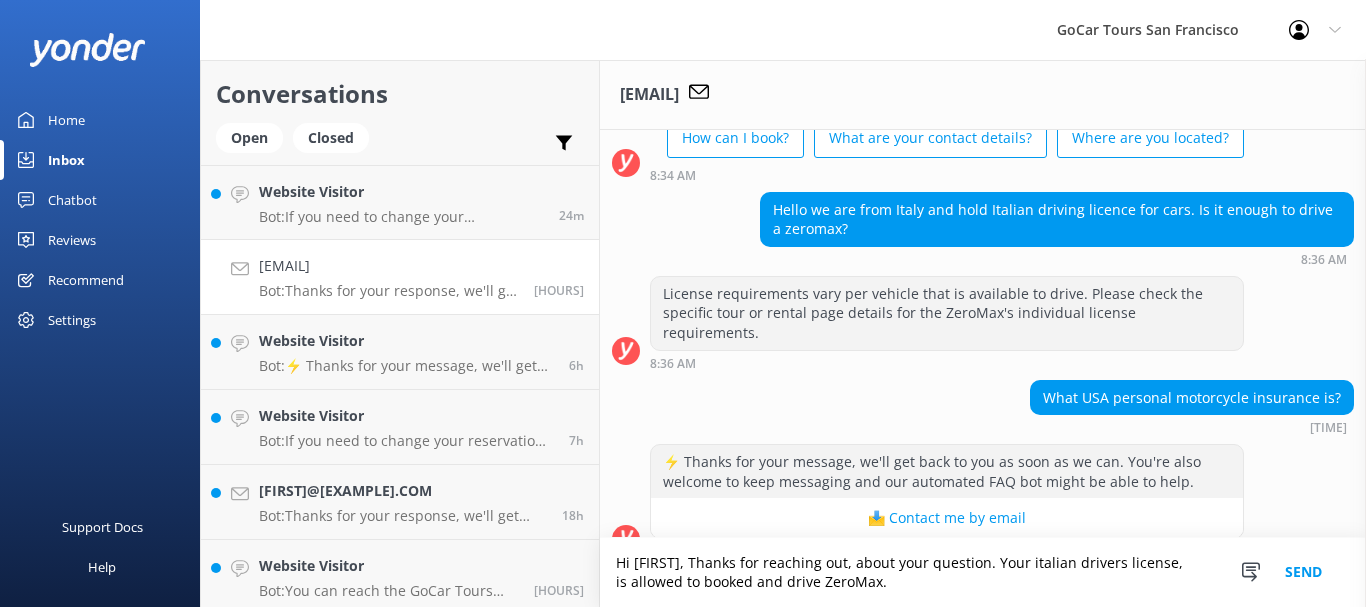 click on "Hi [FIRST], Thanks for reaching out, about your question. Your italian drivers license, is allowed to booked and drive ZeroMax." at bounding box center (983, 572) 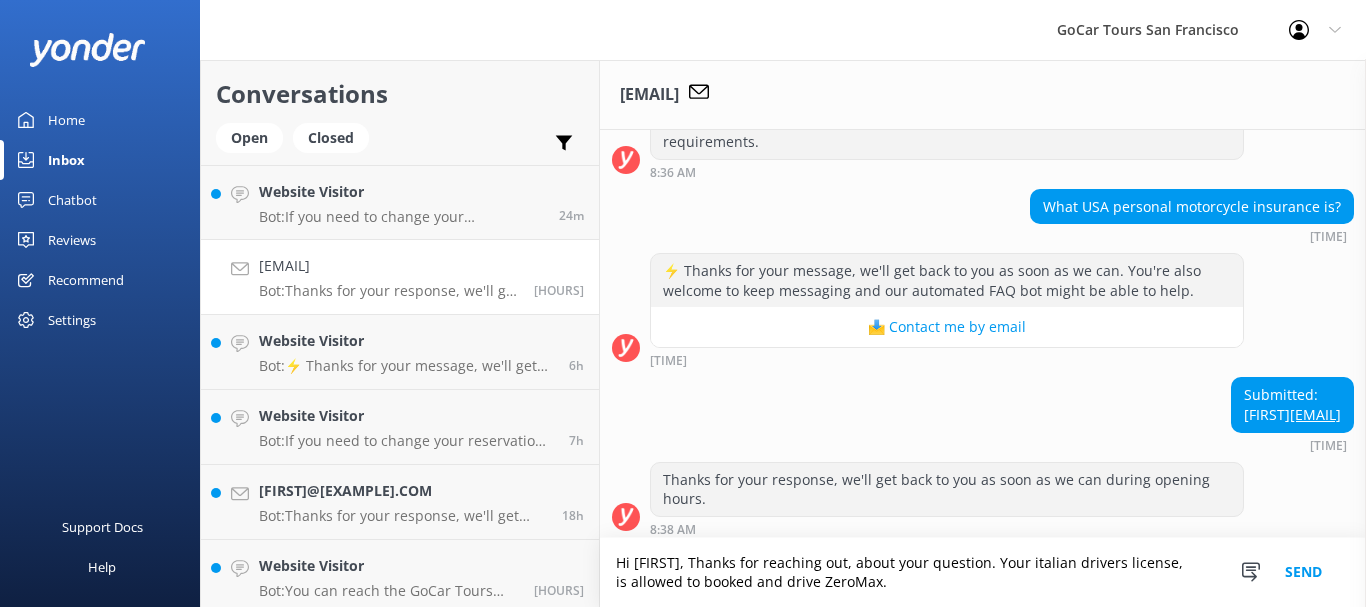 scroll, scrollTop: 319, scrollLeft: 0, axis: vertical 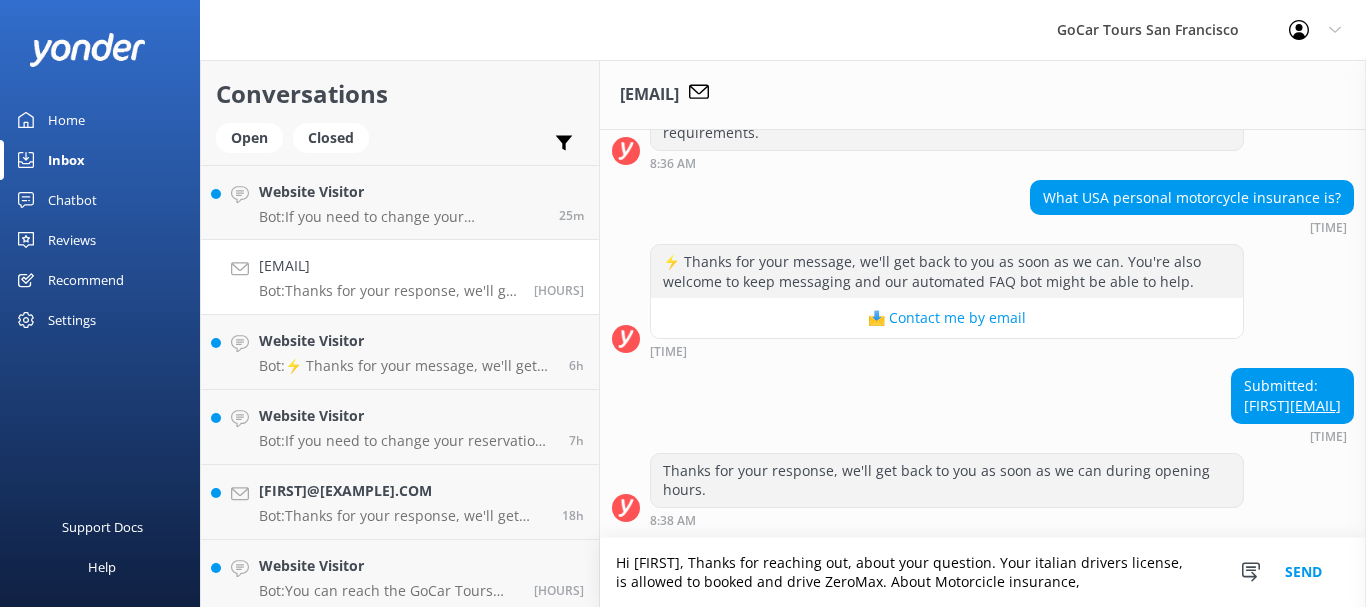 paste on "When rented, a $[MONEY] security deposit will be held on your credit card until the GoCar is returned.  If a CDW or SLI coverage is selected, the security deposit is reduced to $[MONEY]." 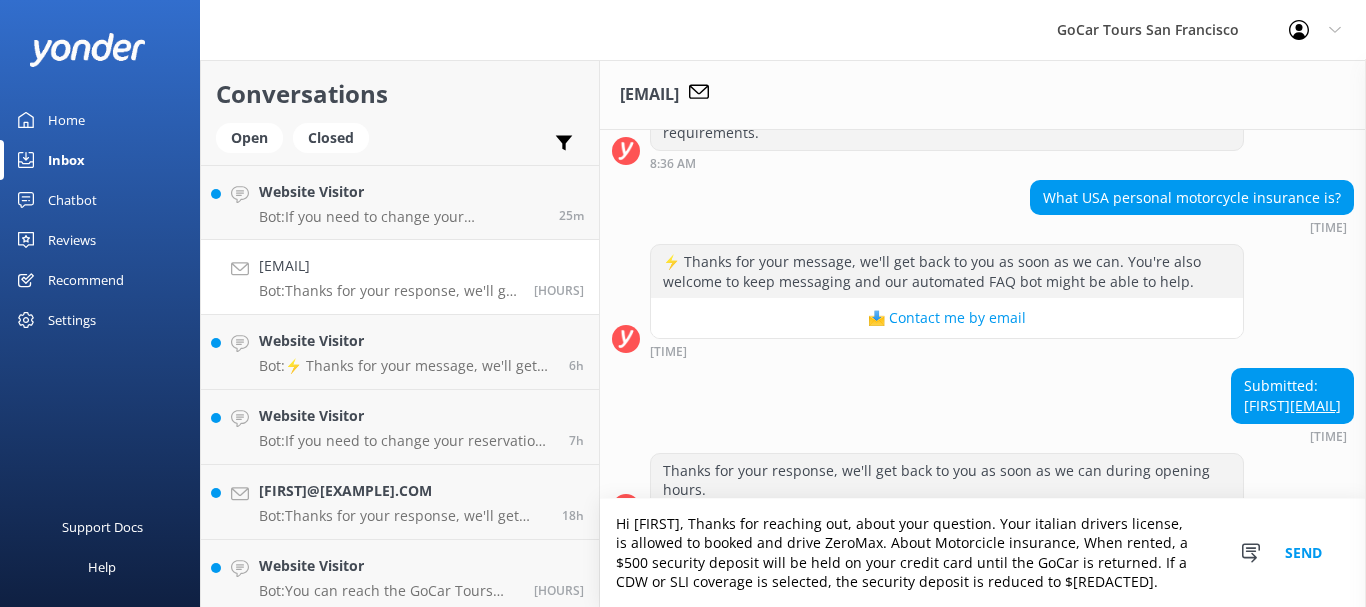 scroll, scrollTop: 358, scrollLeft: 0, axis: vertical 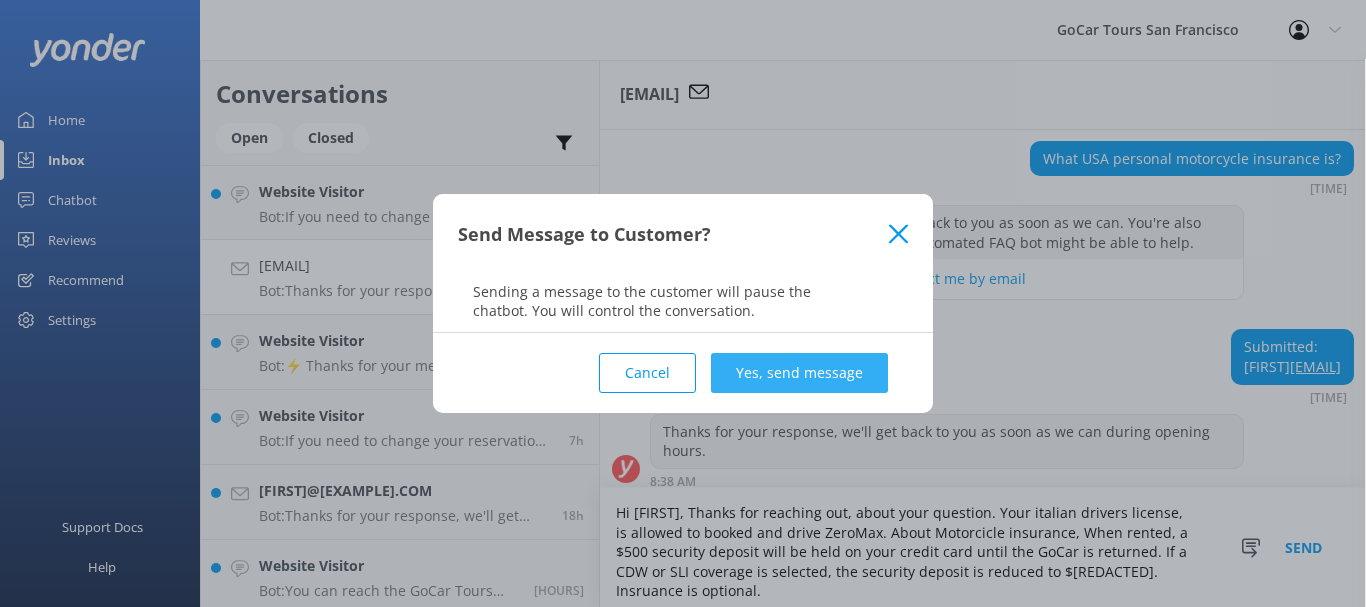type on "Hi [FIRST], Thanks for reaching out, about your question. Your italian drivers license, is allowed to booked and drive ZeroMax. About Motorcicle insurance, When rented, a $500 security deposit will be held on your credit card until the GoCar is returned. If a CDW or SLI coverage is selected, the security deposit is reduced to $[REDACTED]. Insruance is optional." 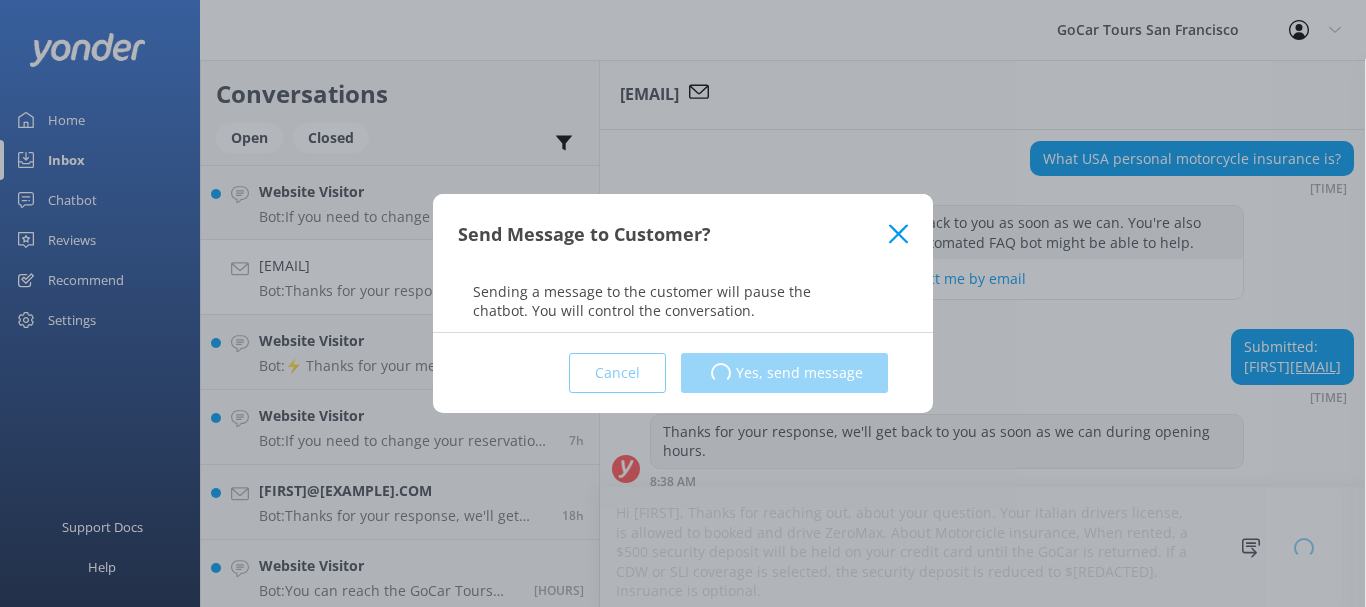 type 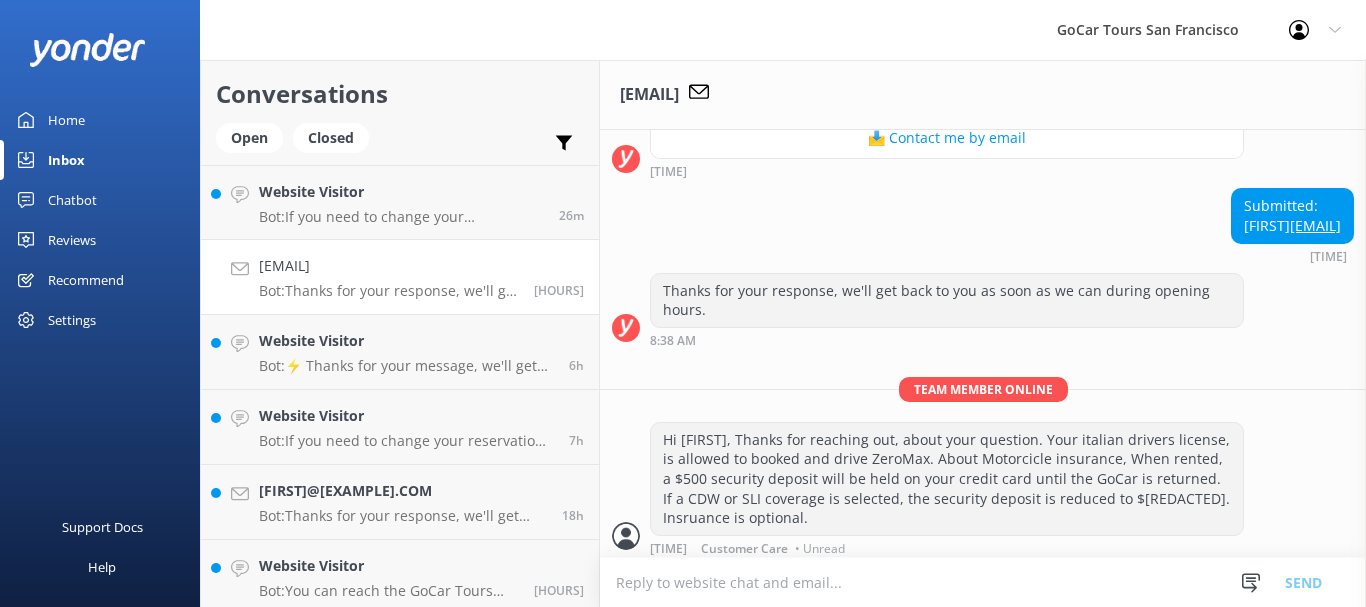 scroll, scrollTop: 507, scrollLeft: 0, axis: vertical 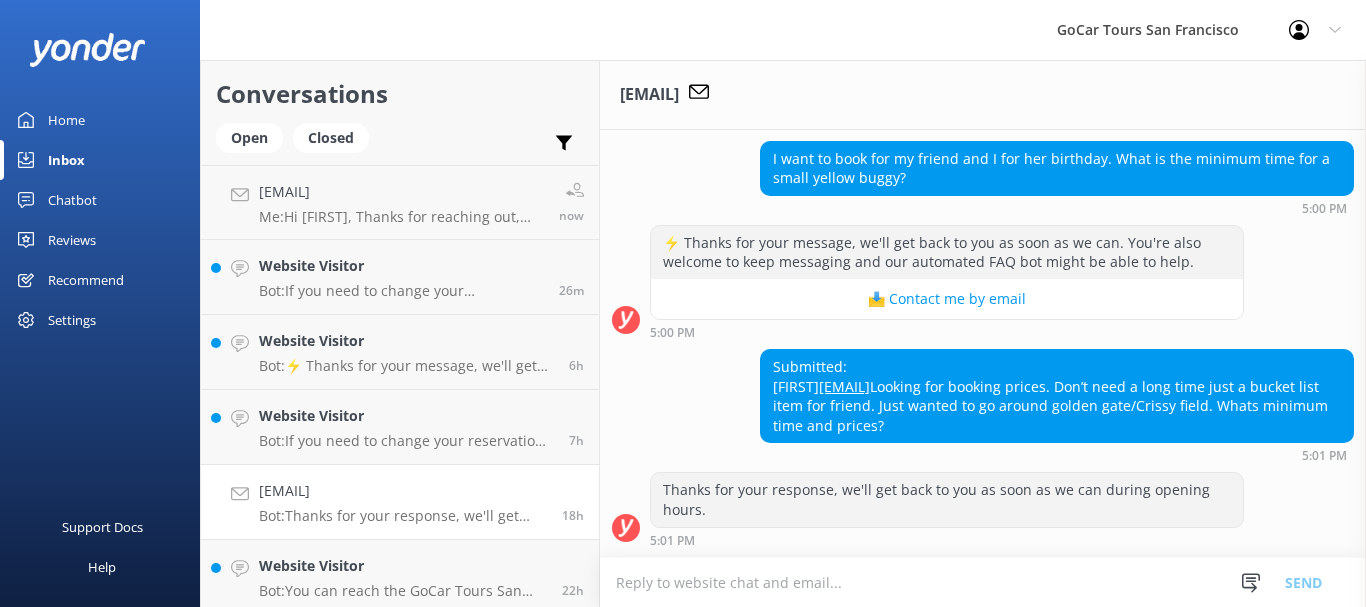 click at bounding box center (983, 582) 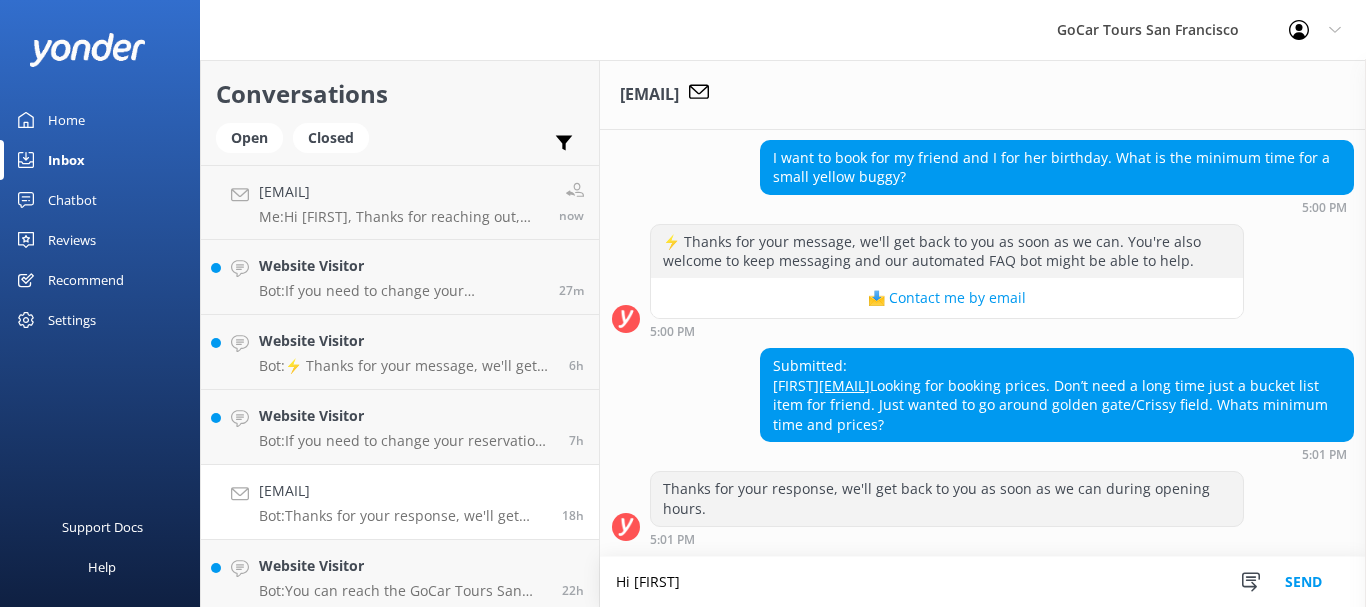 scroll, scrollTop: 190, scrollLeft: 0, axis: vertical 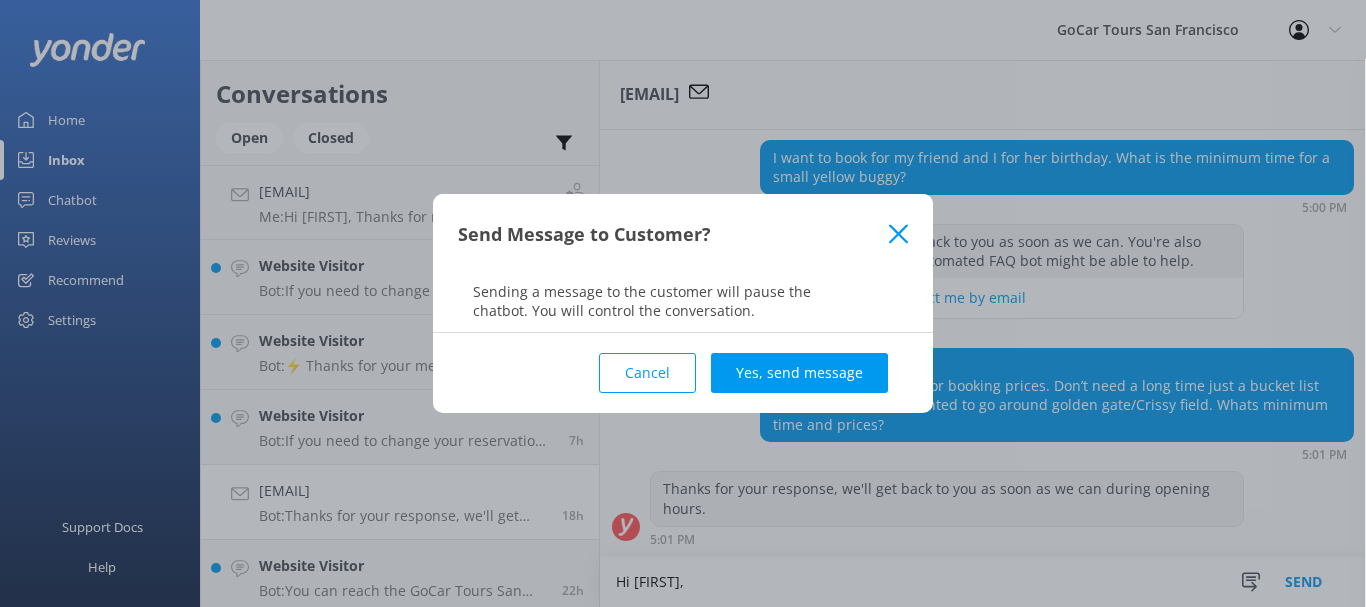 click on "Send Message to Customer?" at bounding box center [683, 234] 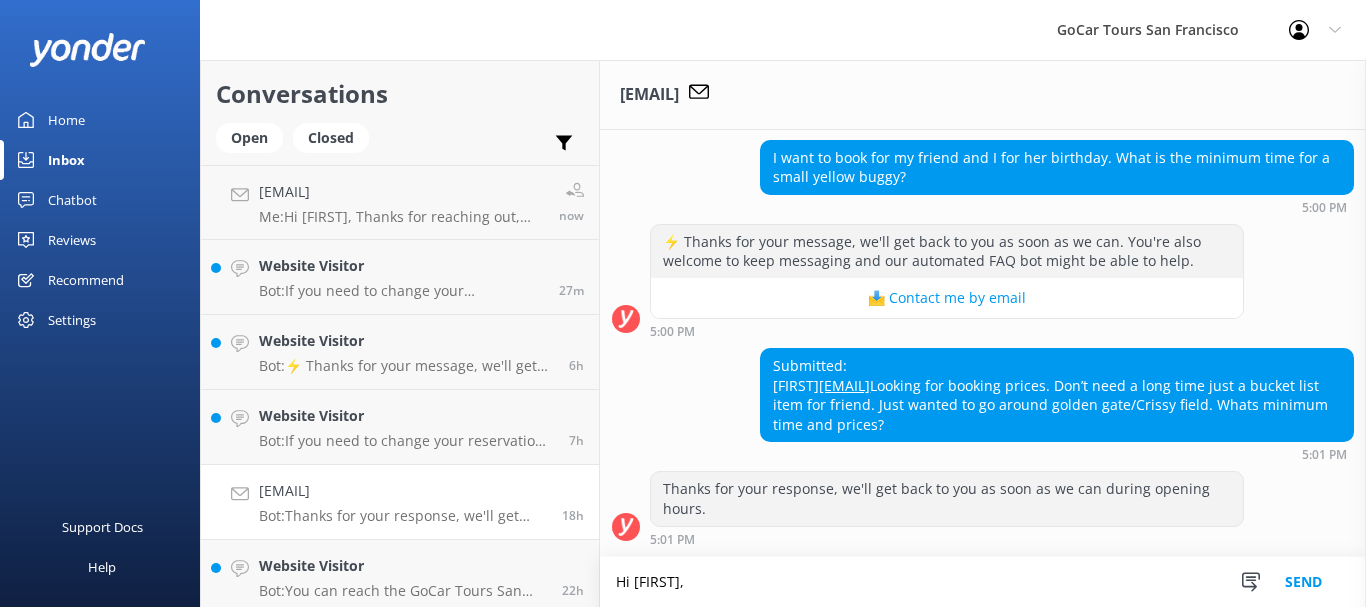 click on "Hi [FIRST]," at bounding box center [983, 582] 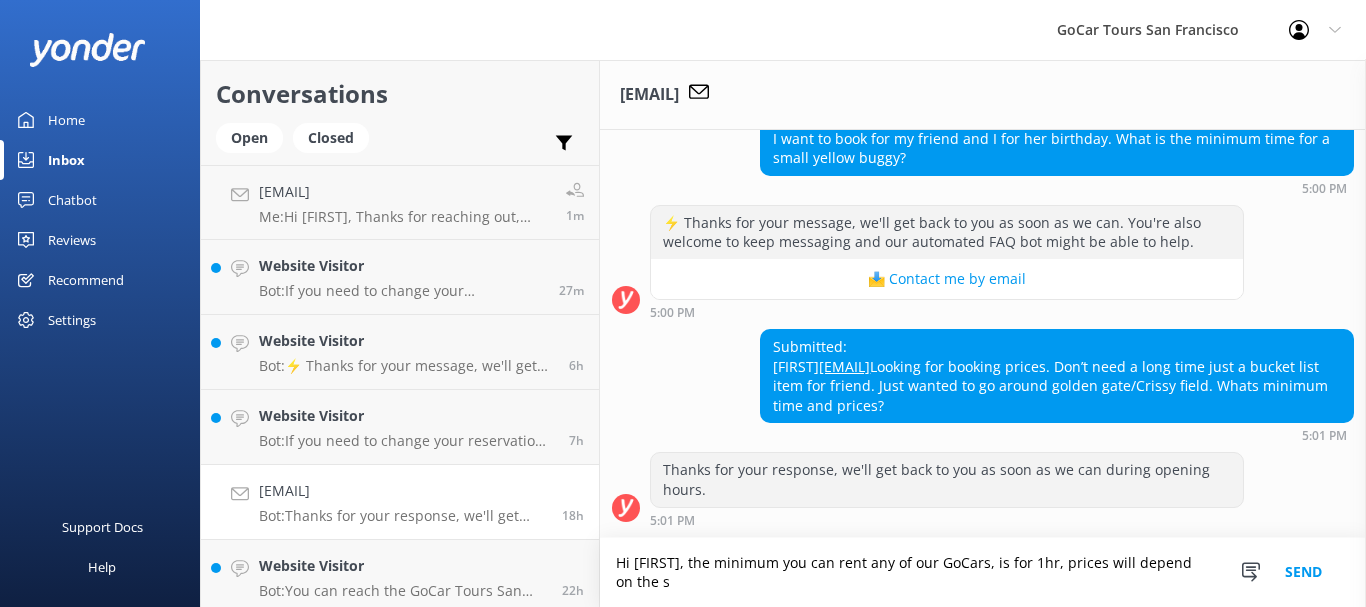 scroll, scrollTop: 209, scrollLeft: 0, axis: vertical 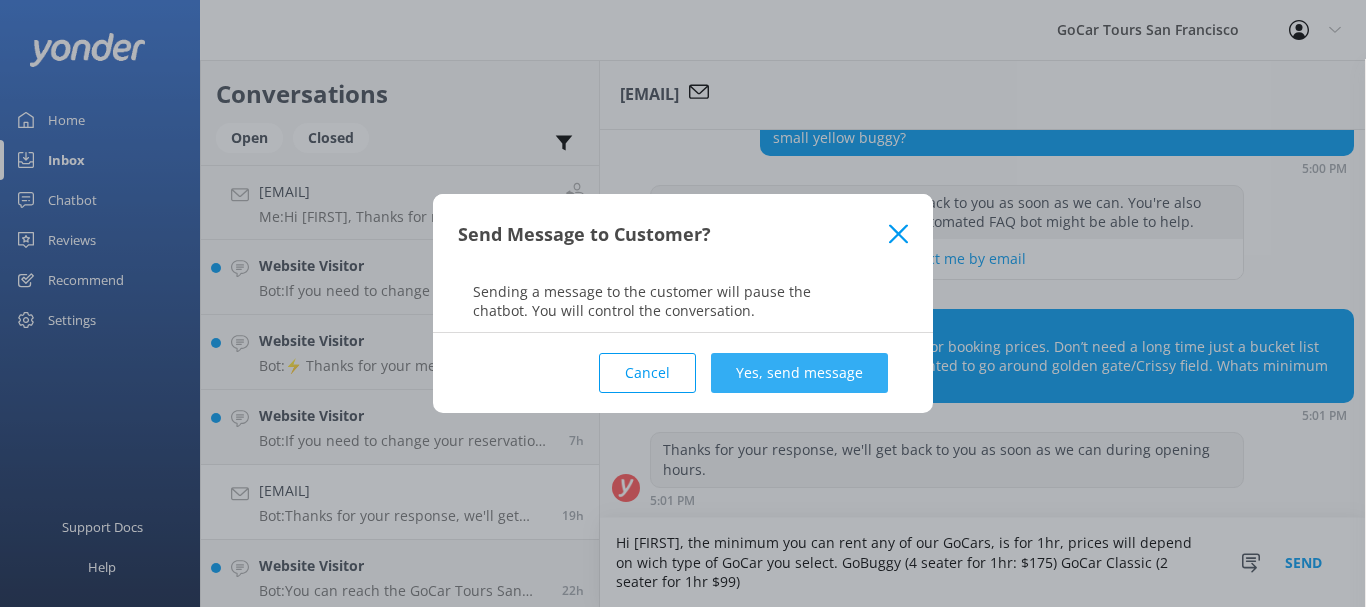 type on "Hi [FIRST], the minimum you can rent any of our GoCars, is for 1hr, prices will depend on wich type of GoCar you select. GoBuggy (4 seater for 1hr: $175) GoCar Classic (2 seater for 1hr $99)" 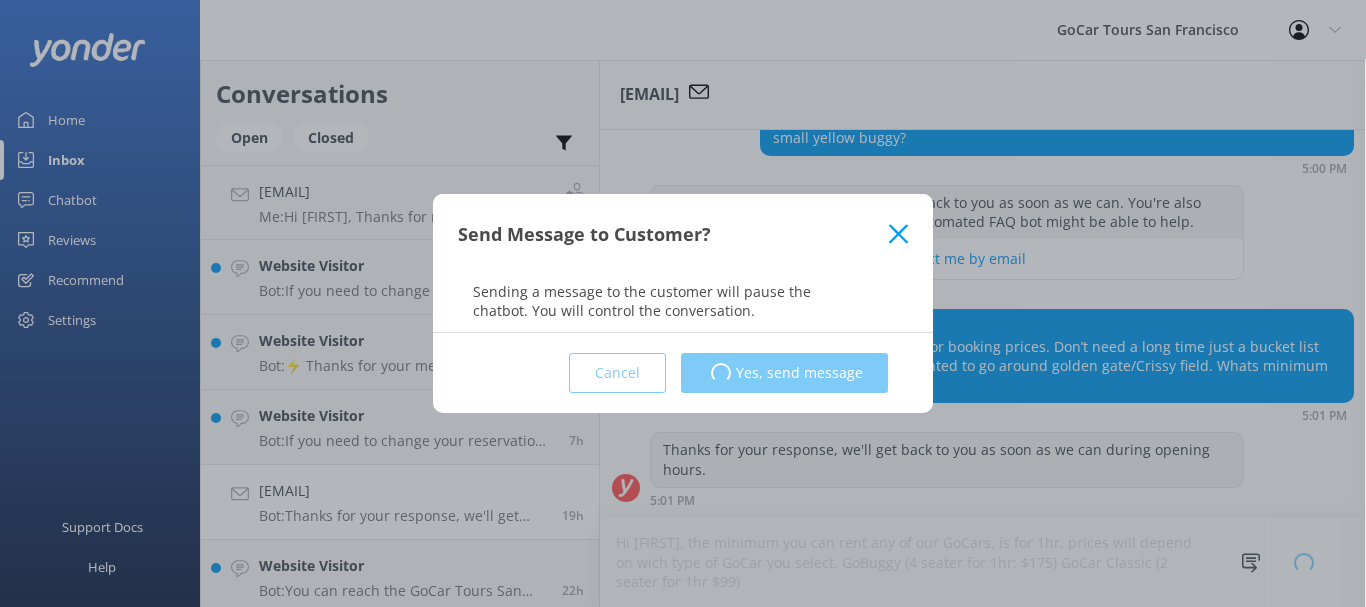 type 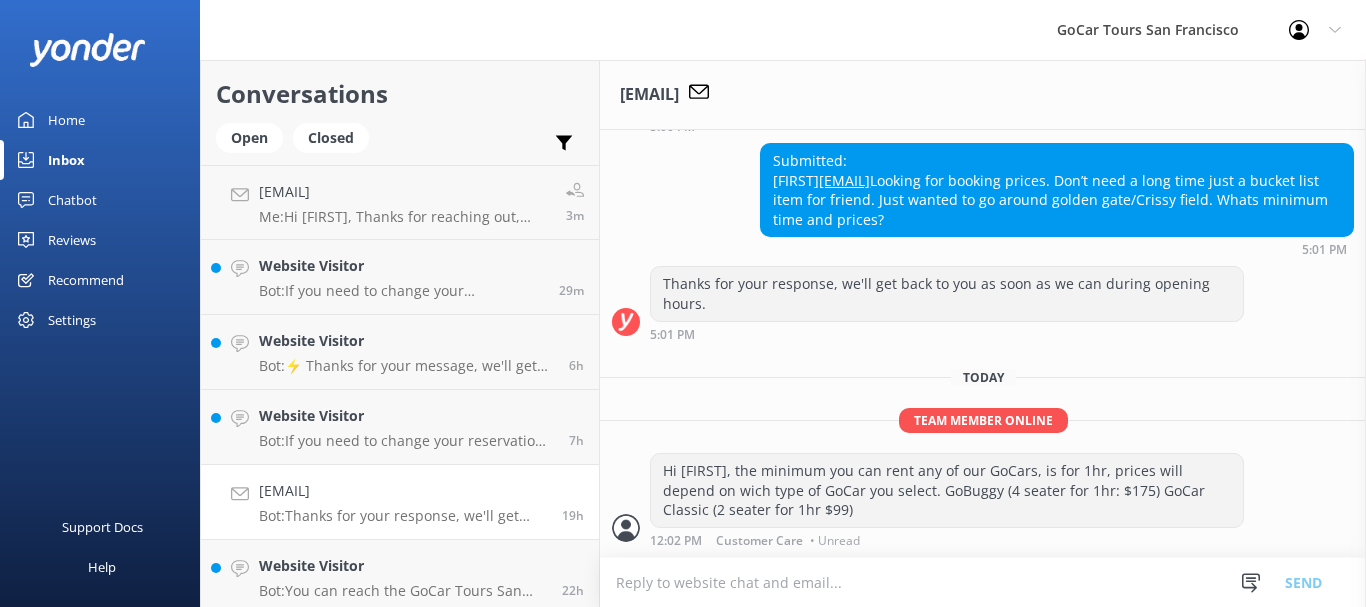 scroll, scrollTop: 395, scrollLeft: 0, axis: vertical 